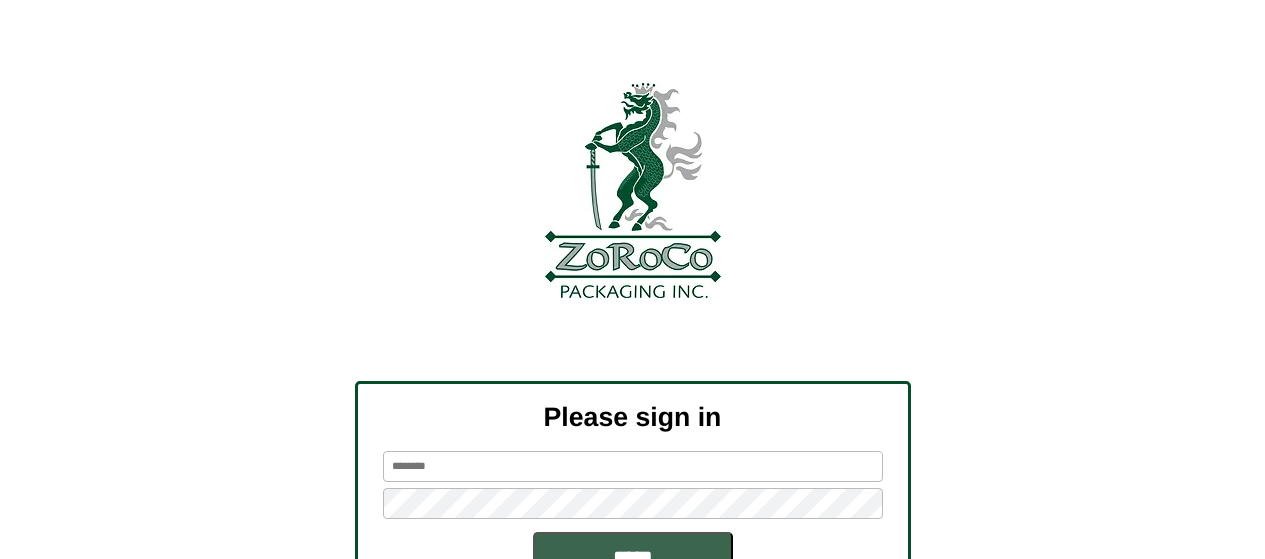 scroll, scrollTop: 0, scrollLeft: 0, axis: both 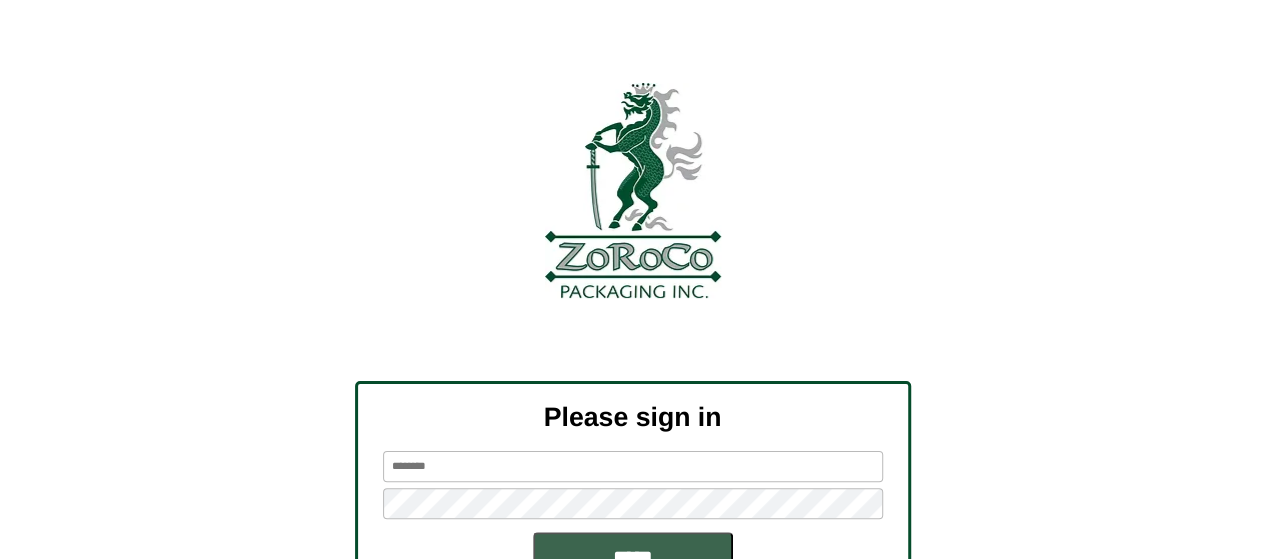 click at bounding box center [633, 466] 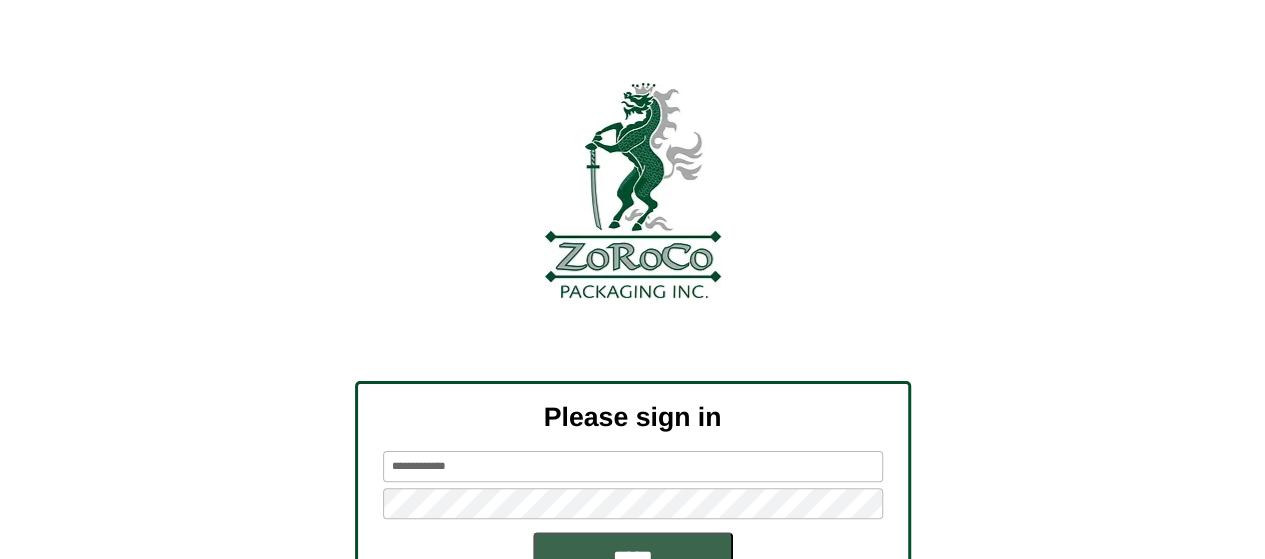 type on "**********" 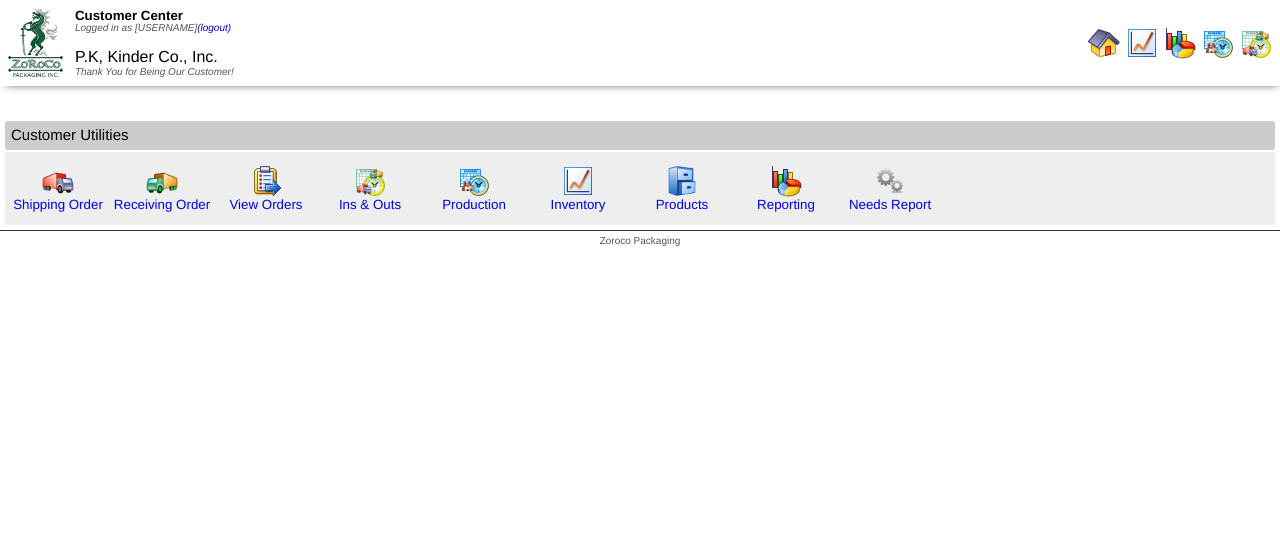 scroll, scrollTop: 0, scrollLeft: 0, axis: both 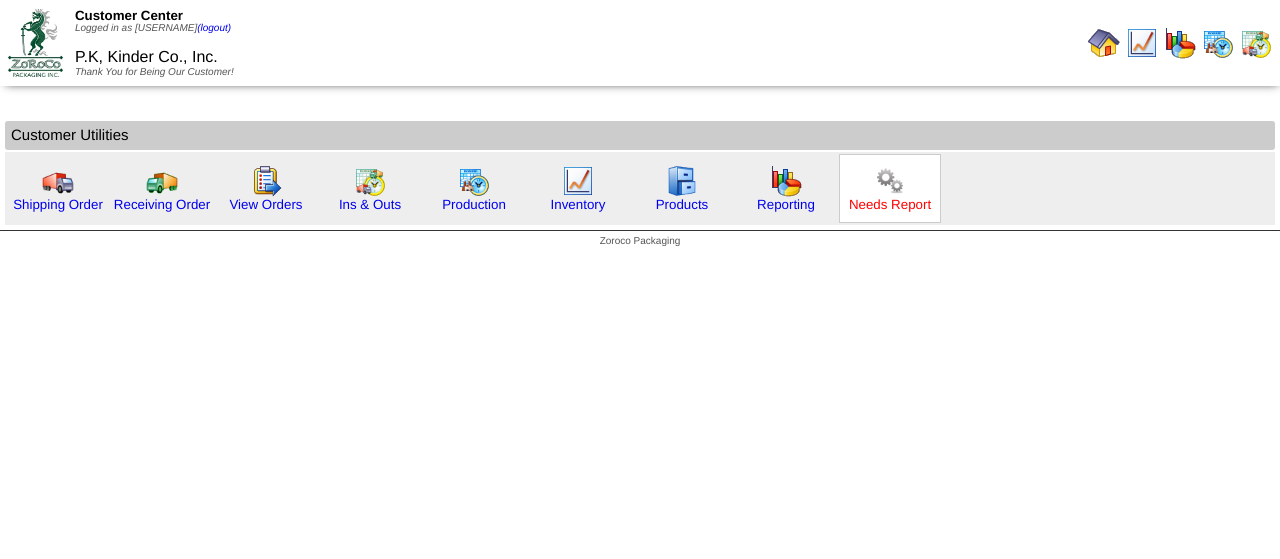 click on "Needs Report" at bounding box center (890, 204) 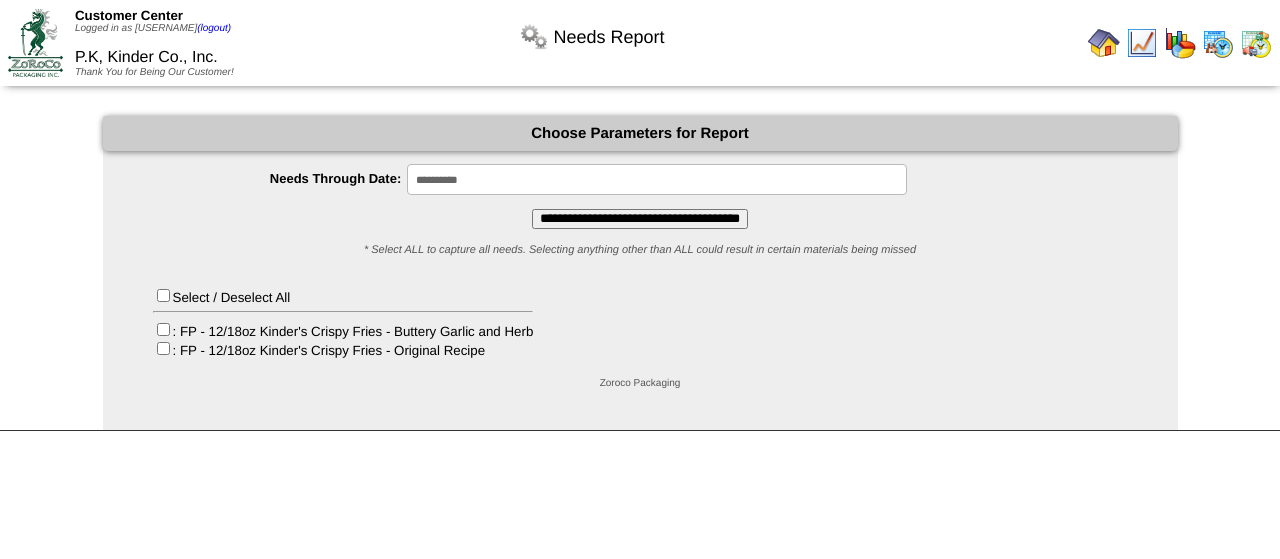 scroll, scrollTop: 0, scrollLeft: 0, axis: both 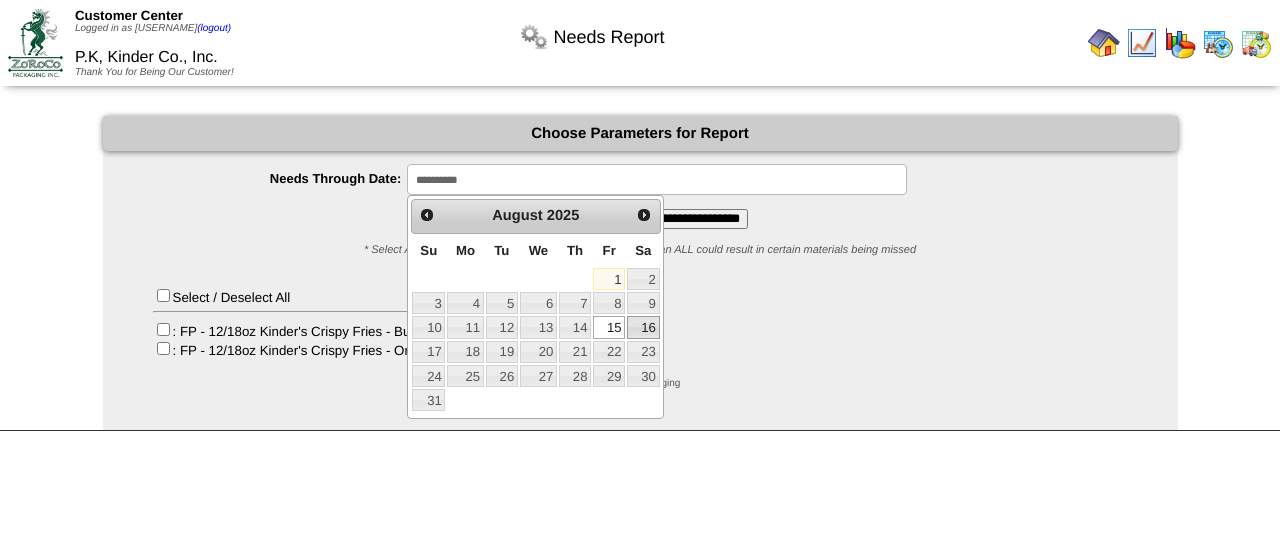 click on "16" at bounding box center [643, 327] 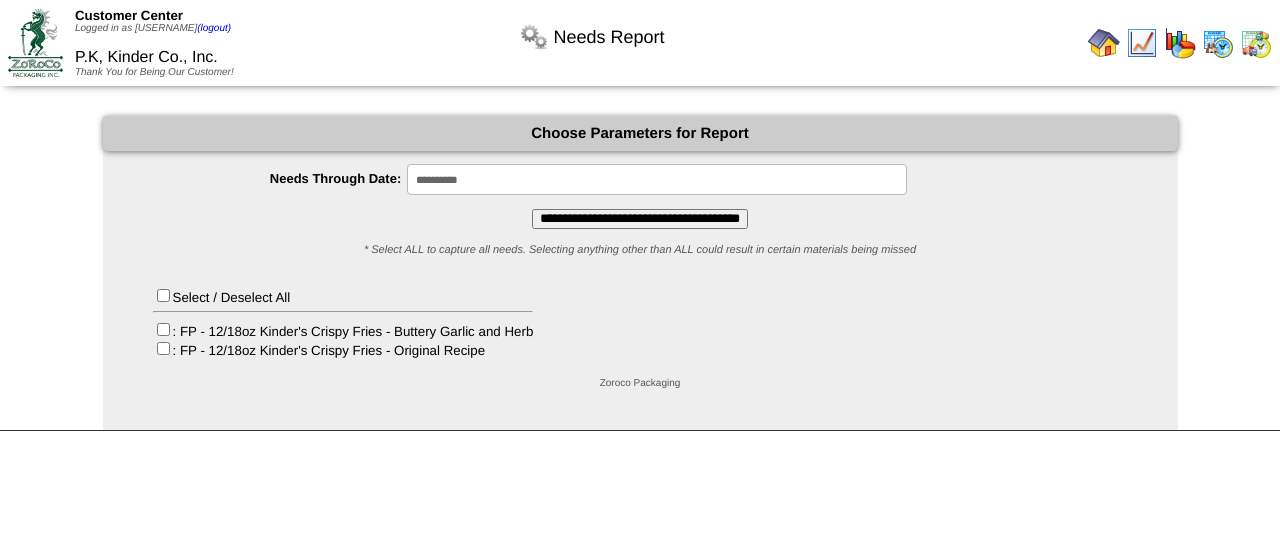 click on "**********" at bounding box center (640, 219) 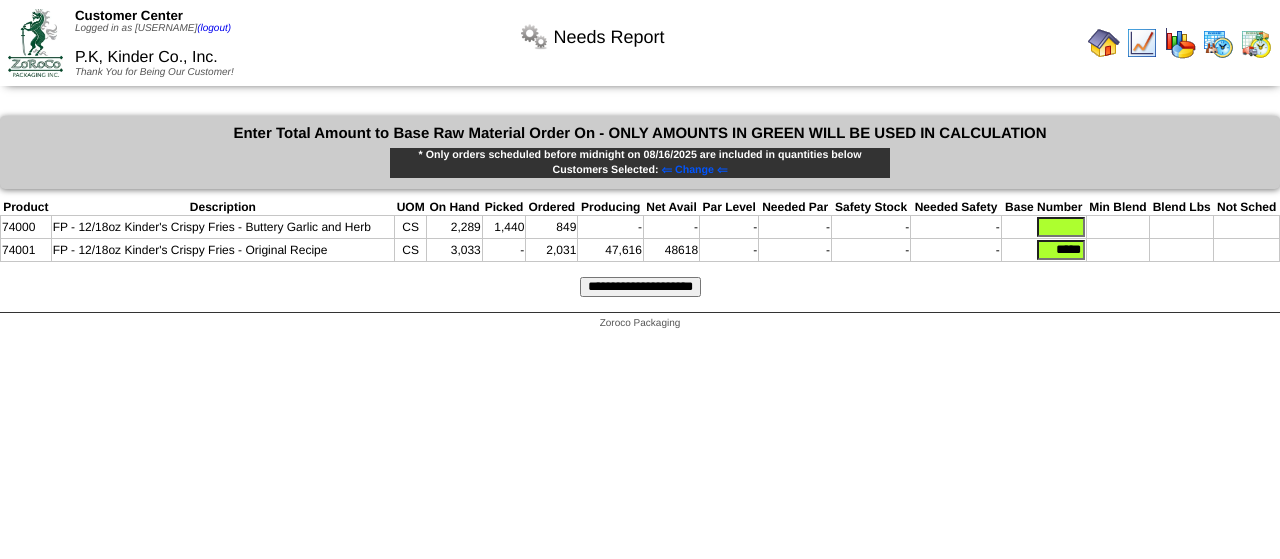 scroll, scrollTop: 0, scrollLeft: 0, axis: both 